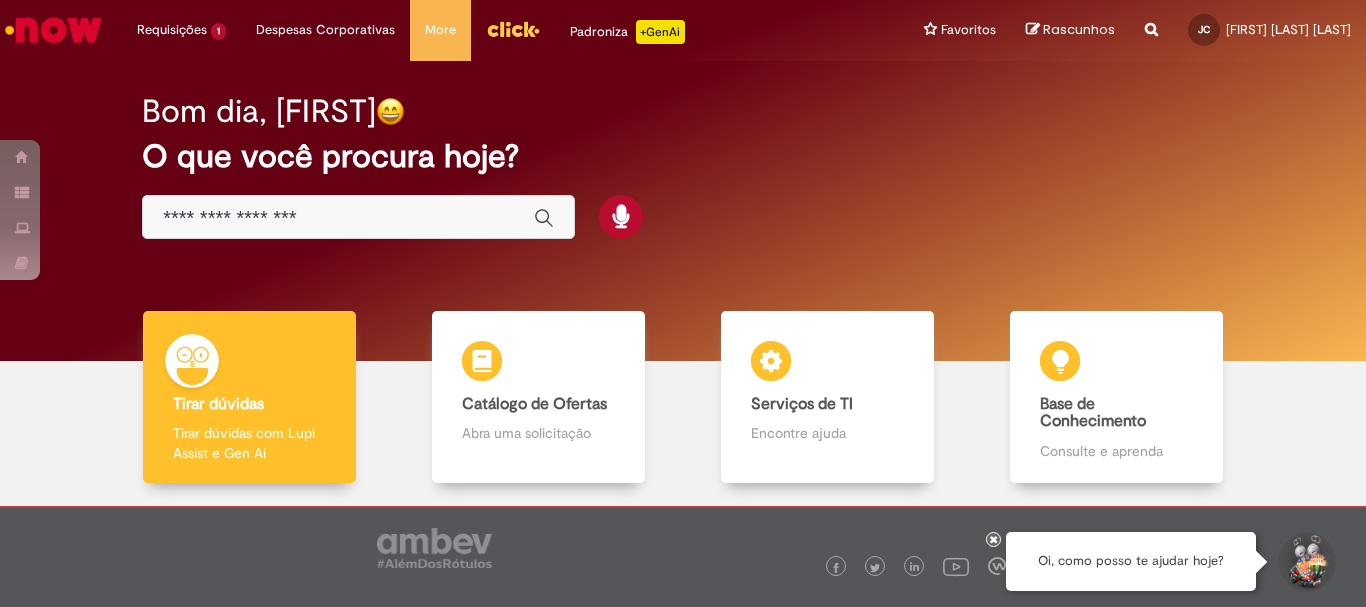 scroll, scrollTop: 0, scrollLeft: 0, axis: both 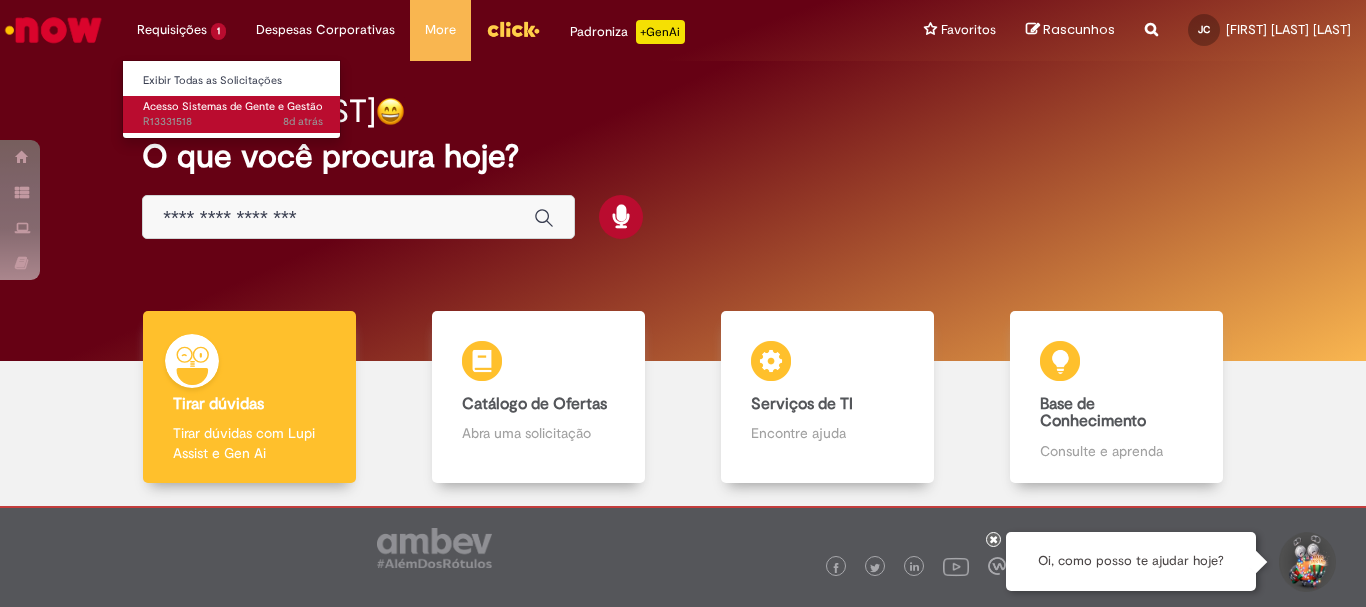 click on "8d atrás 8 dias atrás  R13331518" at bounding box center [233, 122] 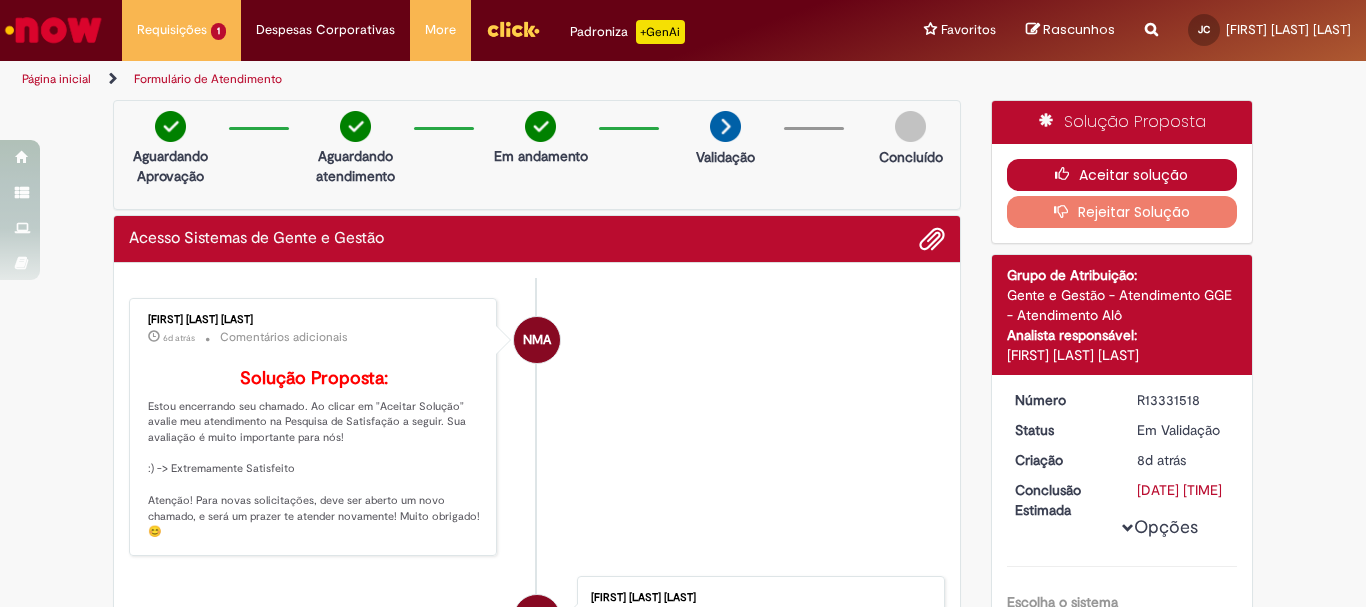 click on "Aceitar solução" at bounding box center [1122, 175] 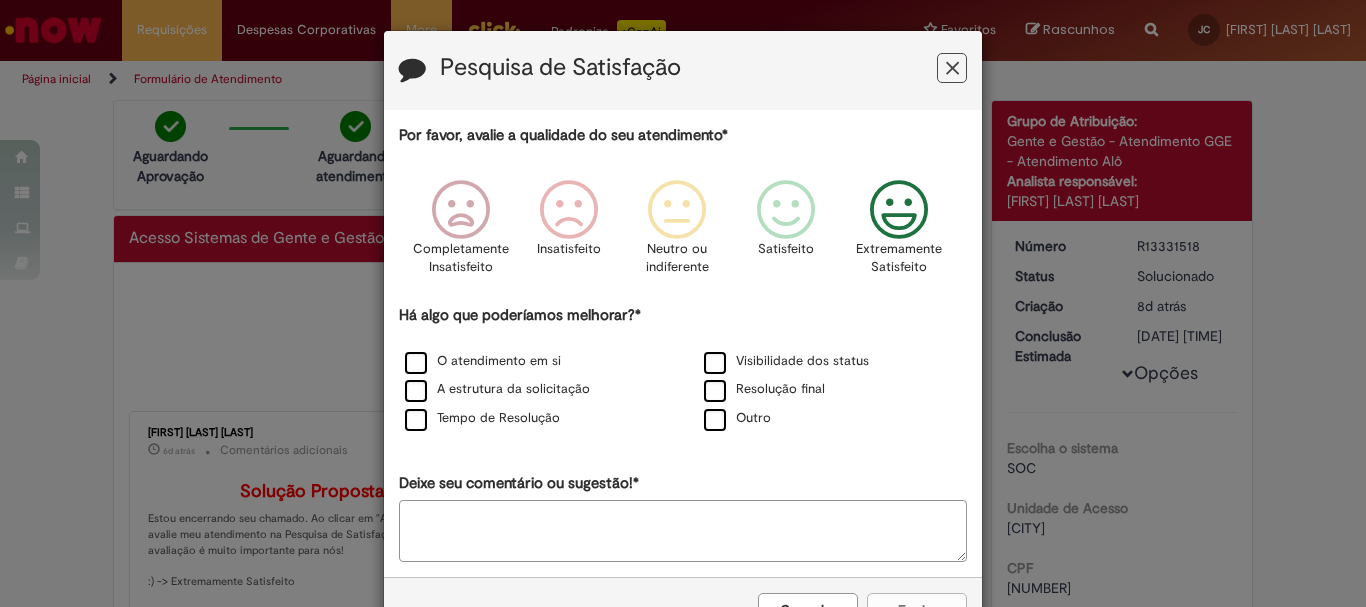 click at bounding box center (899, 210) 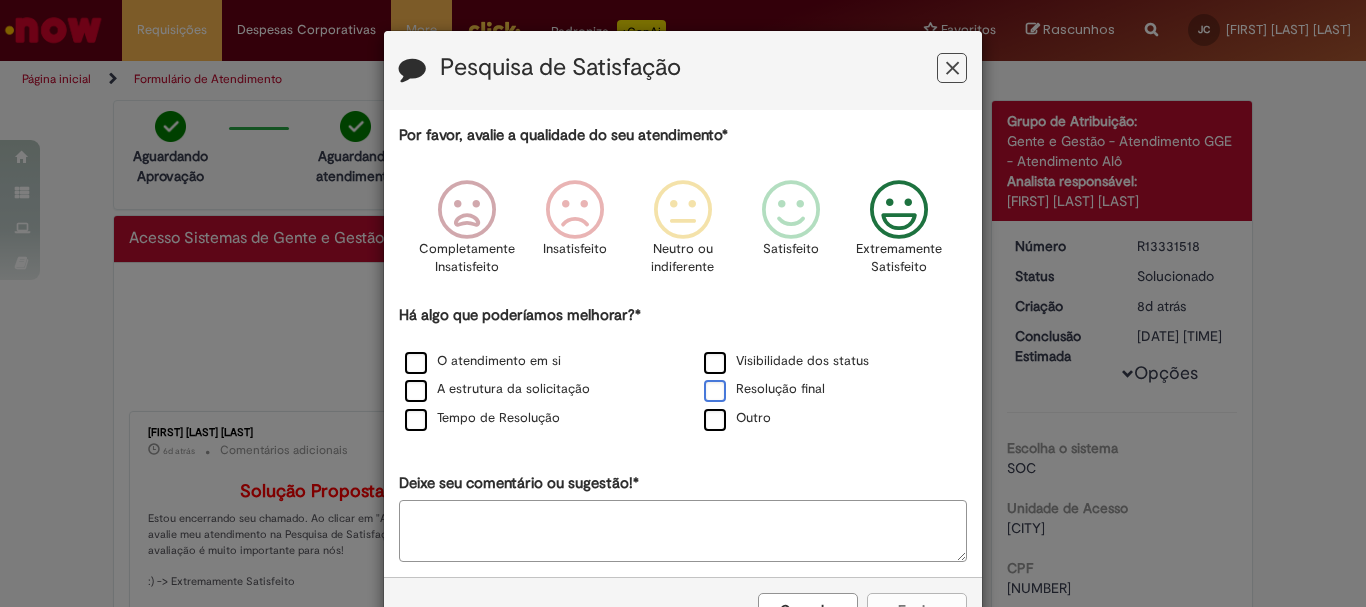 click on "Resolução final" at bounding box center (764, 389) 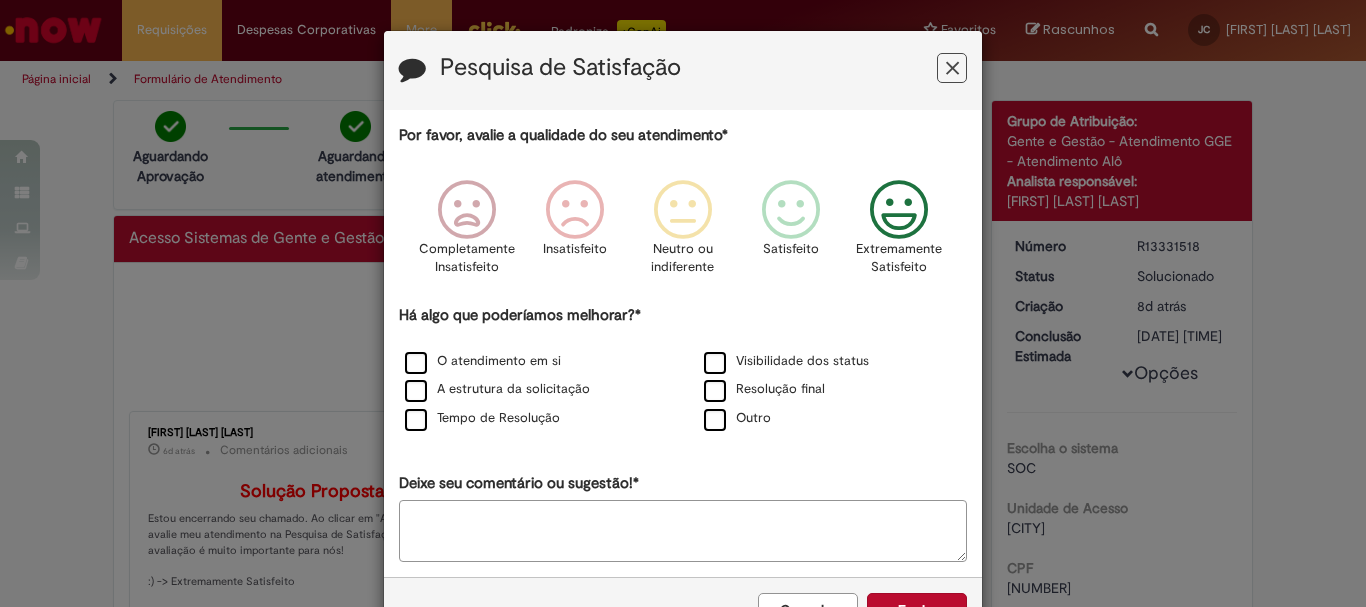 scroll, scrollTop: 66, scrollLeft: 0, axis: vertical 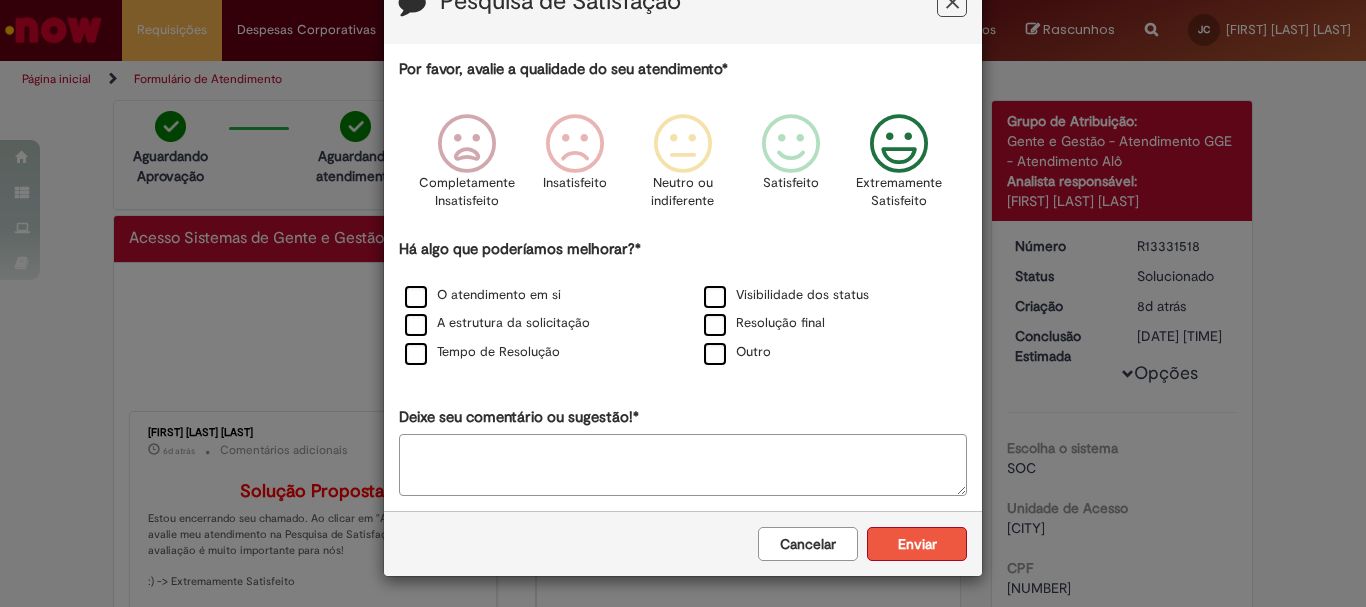 click on "Enviar" at bounding box center [917, 544] 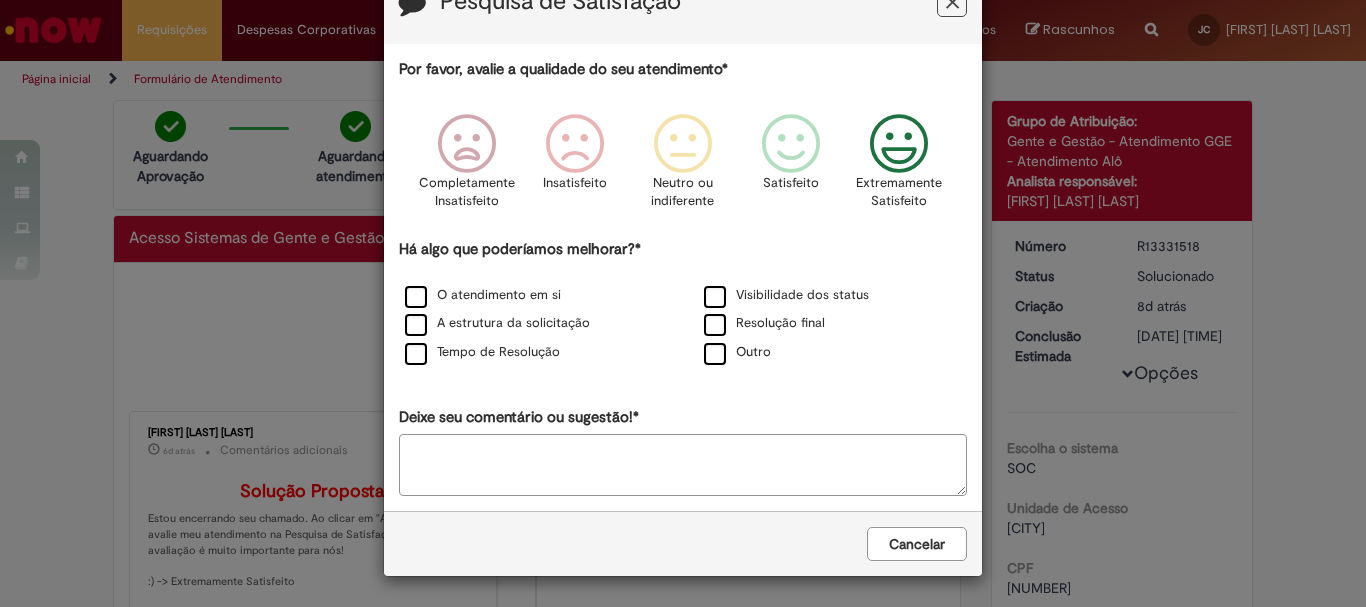 scroll, scrollTop: 0, scrollLeft: 0, axis: both 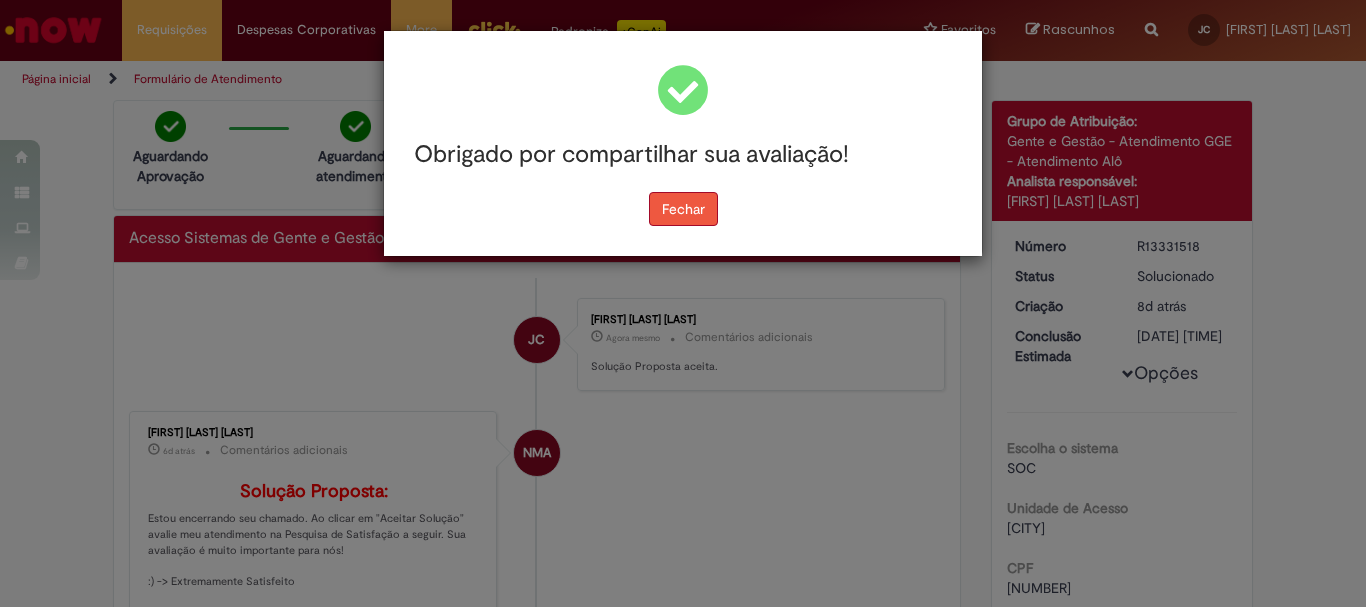 click on "Fechar" at bounding box center (683, 209) 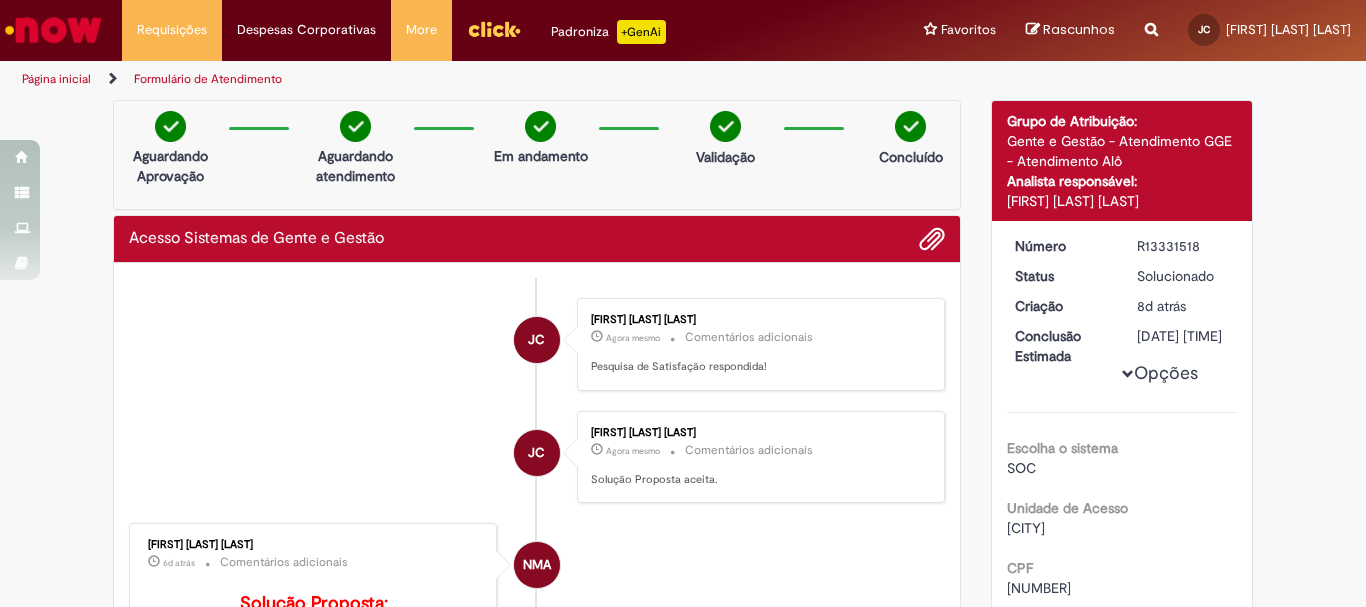 click at bounding box center [53, 30] 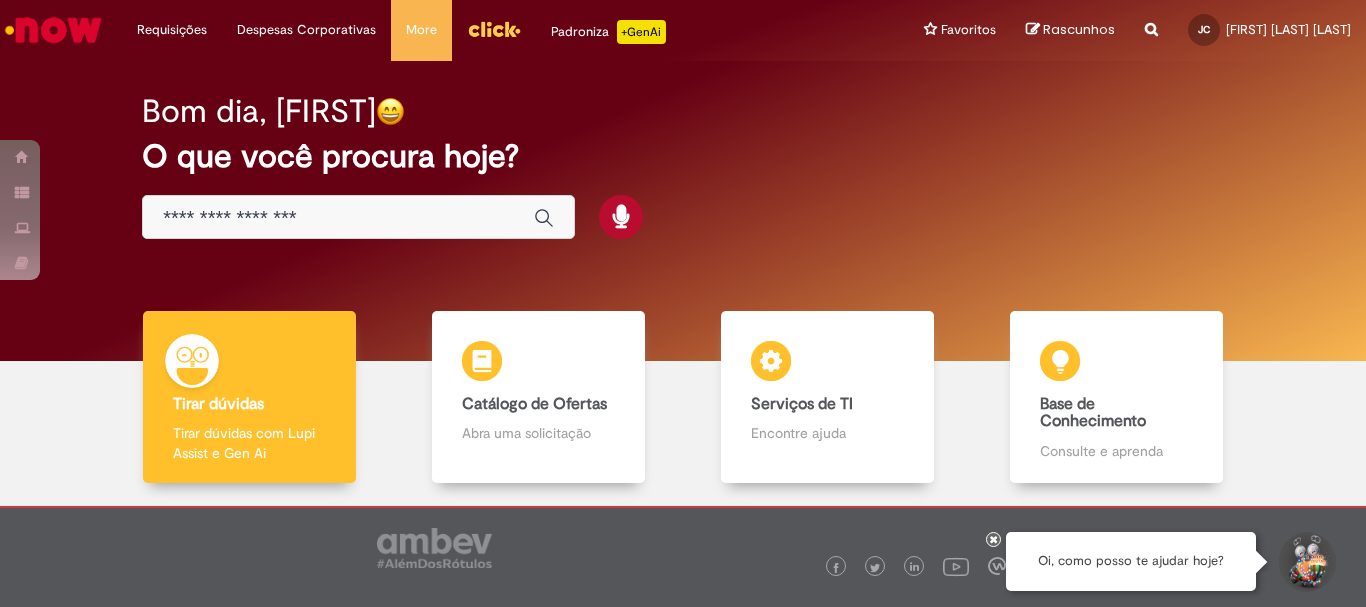 scroll, scrollTop: 0, scrollLeft: 0, axis: both 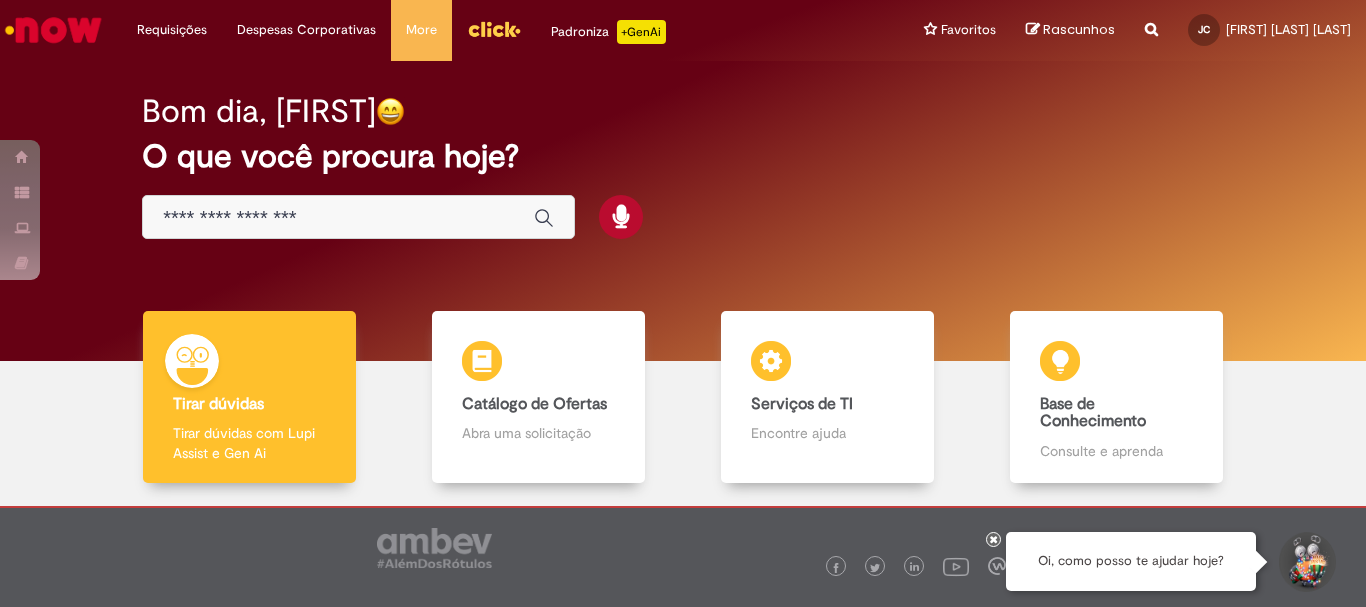 click at bounding box center (358, 217) 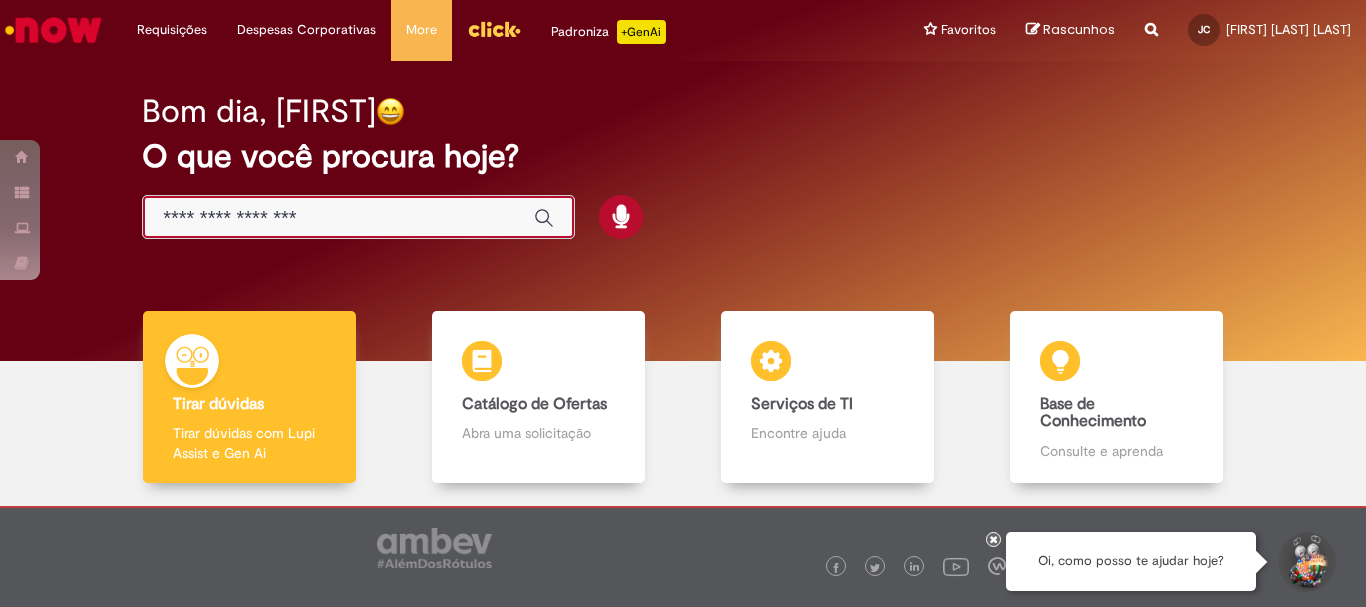 click at bounding box center (338, 218) 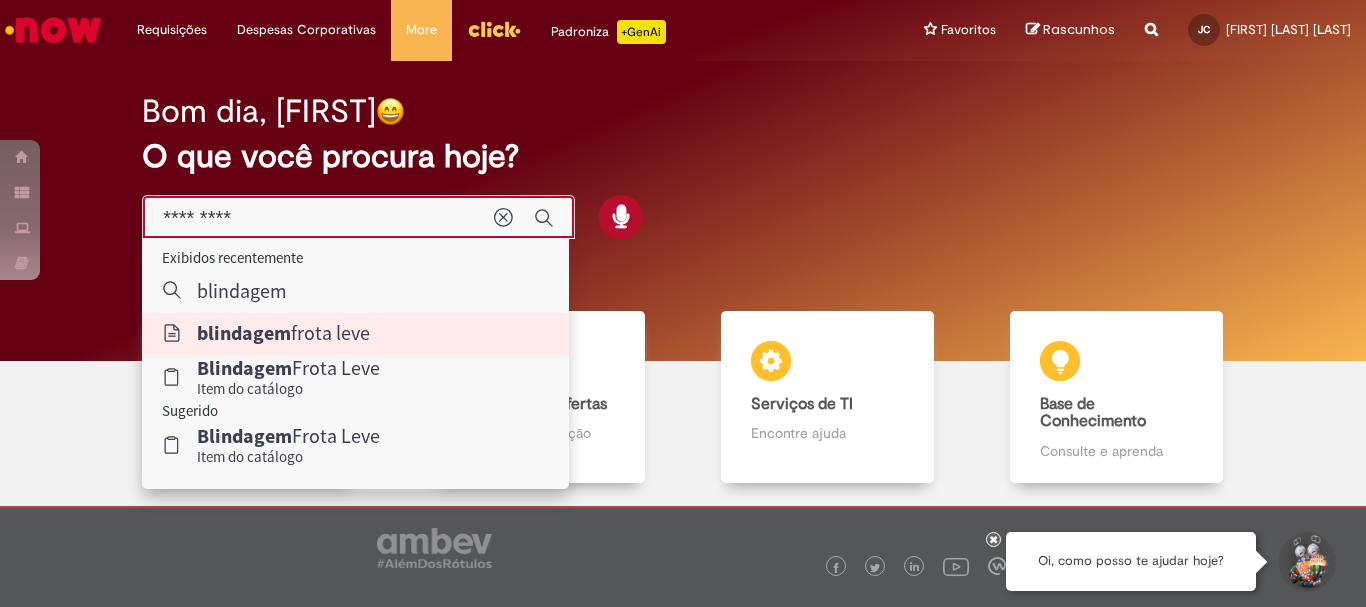 type on "**********" 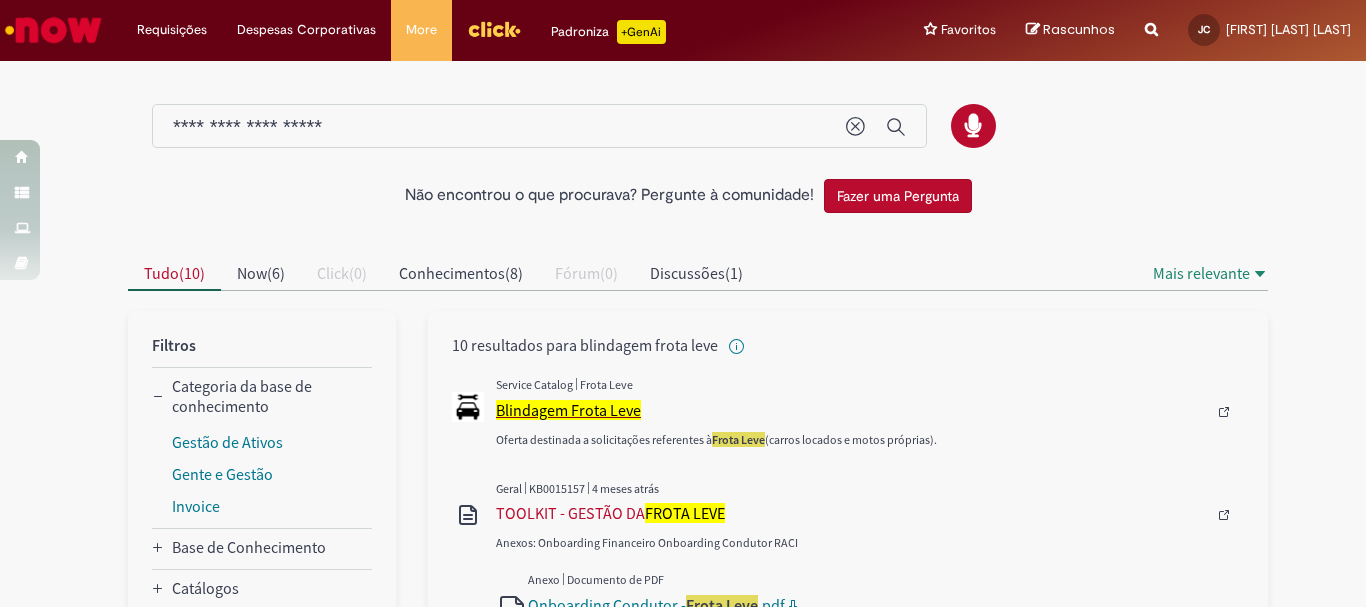 click on "Blindagem Frota Leve" at bounding box center (568, 410) 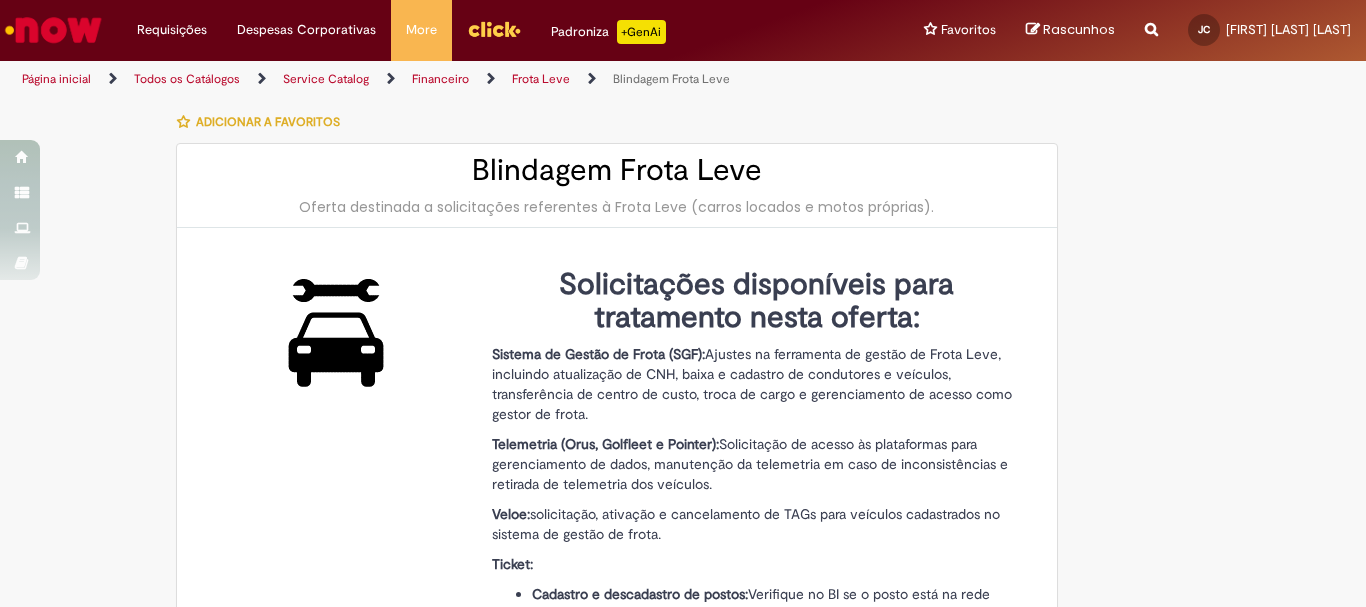 type on "********" 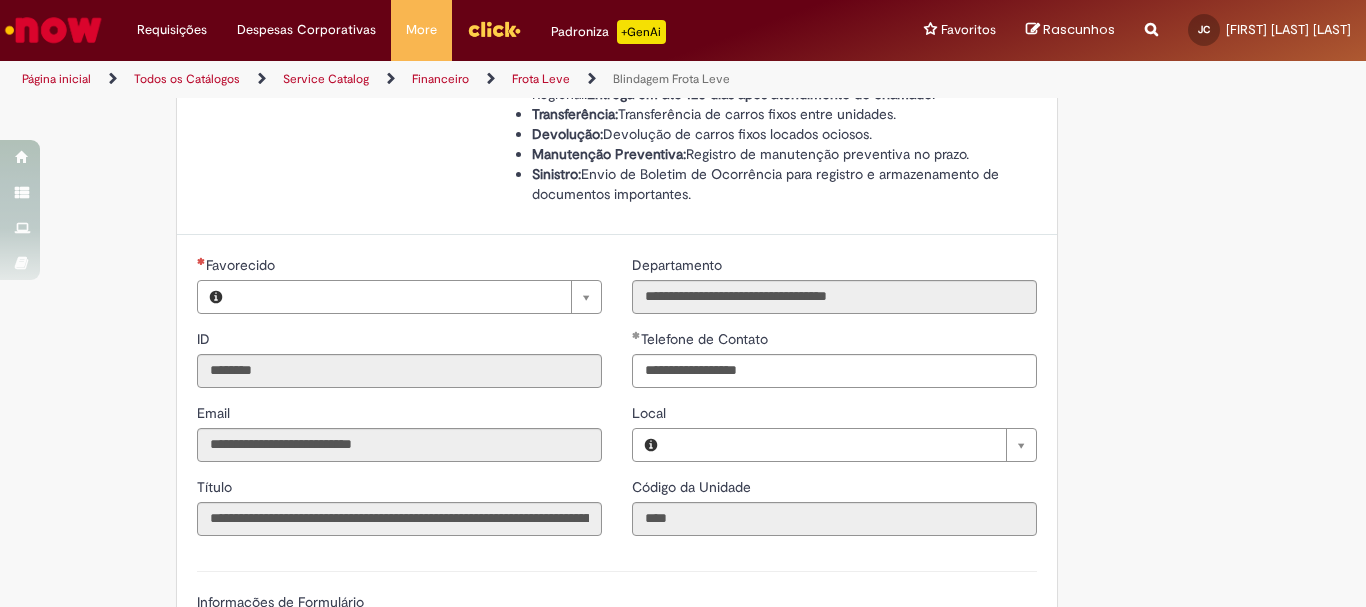 type on "**********" 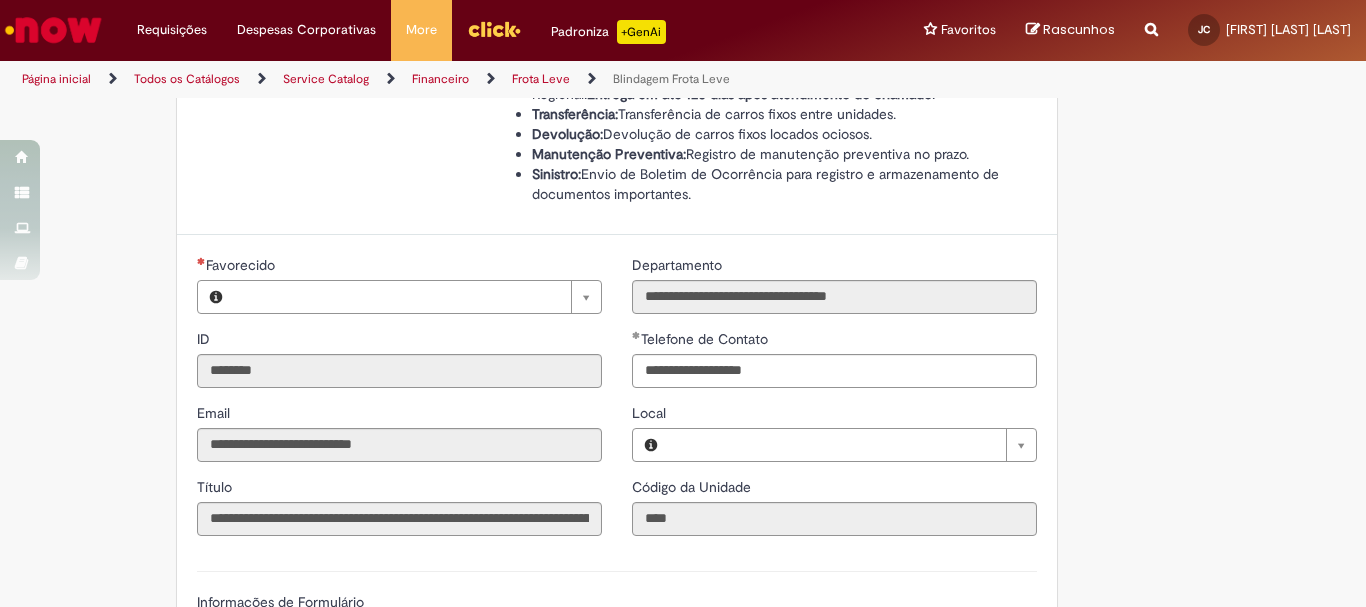 type on "**********" 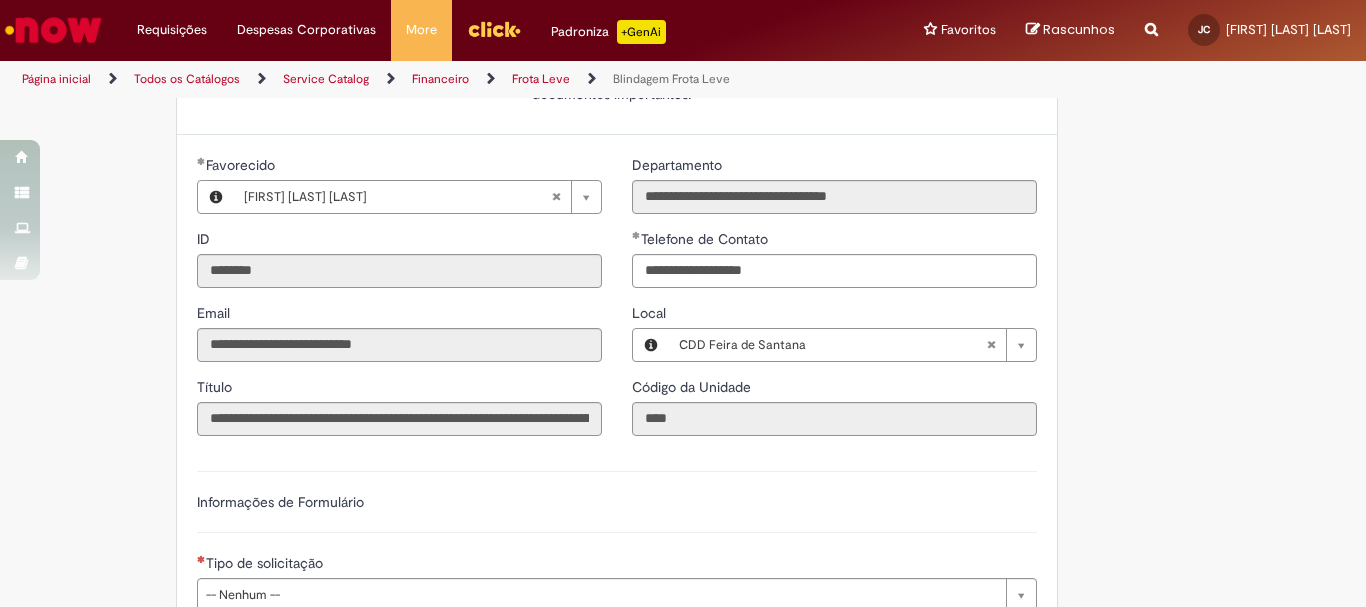 scroll, scrollTop: 1100, scrollLeft: 0, axis: vertical 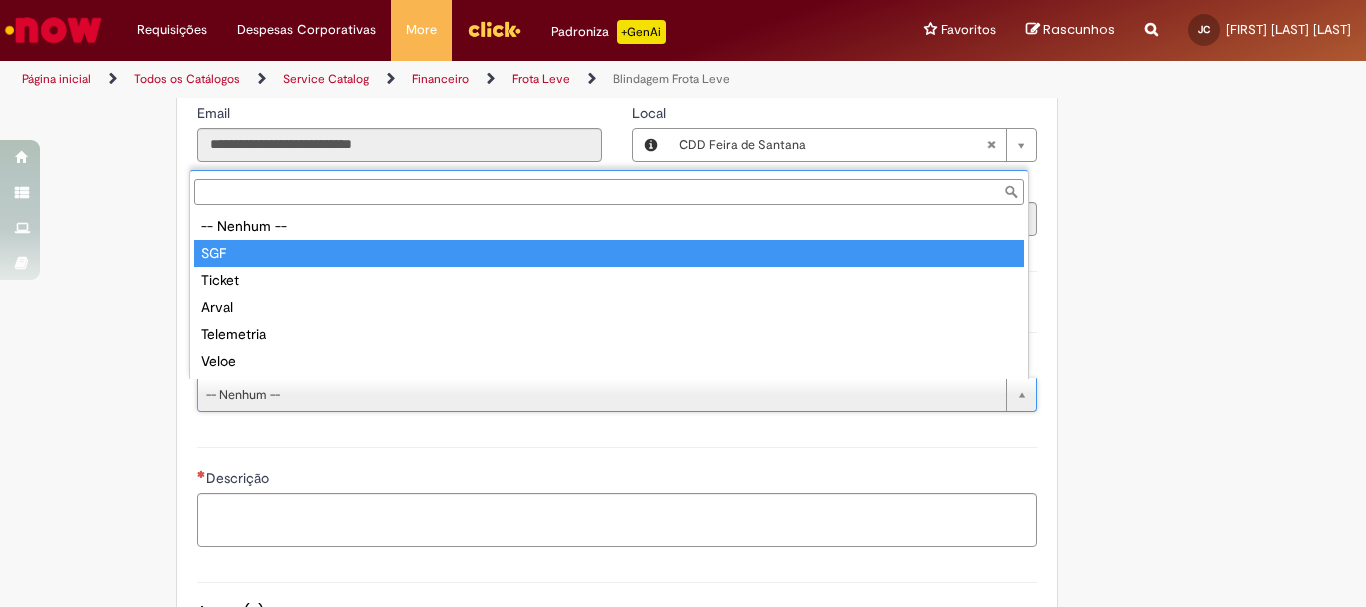 type on "***" 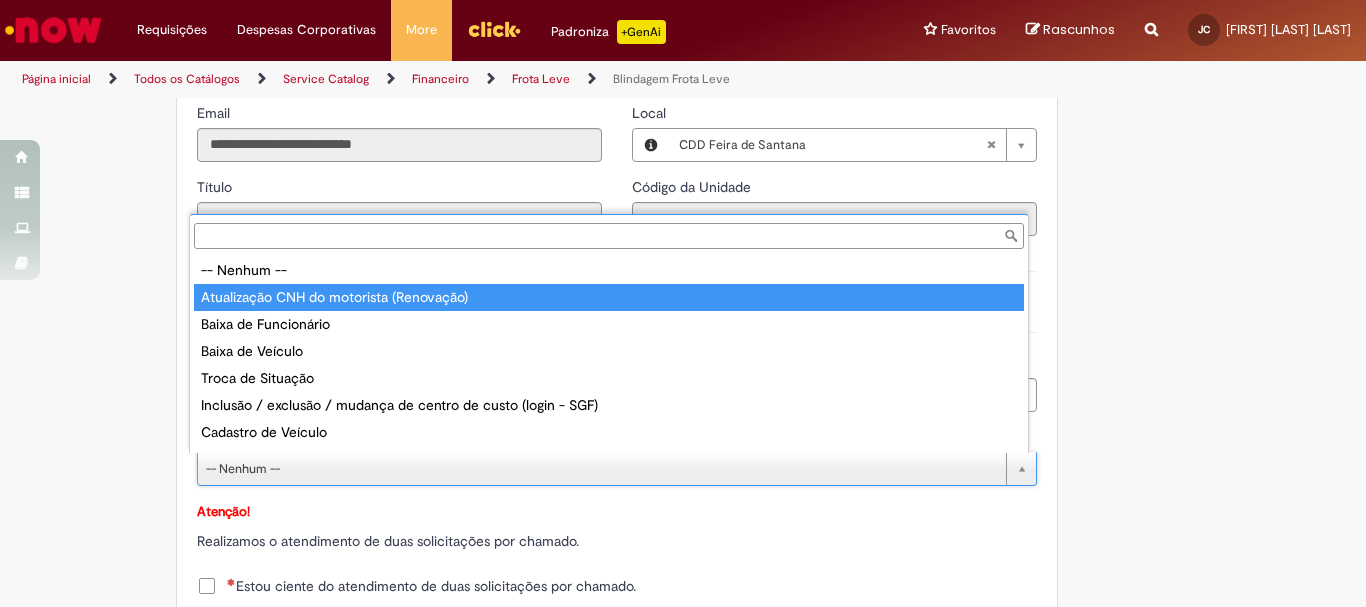type on "**********" 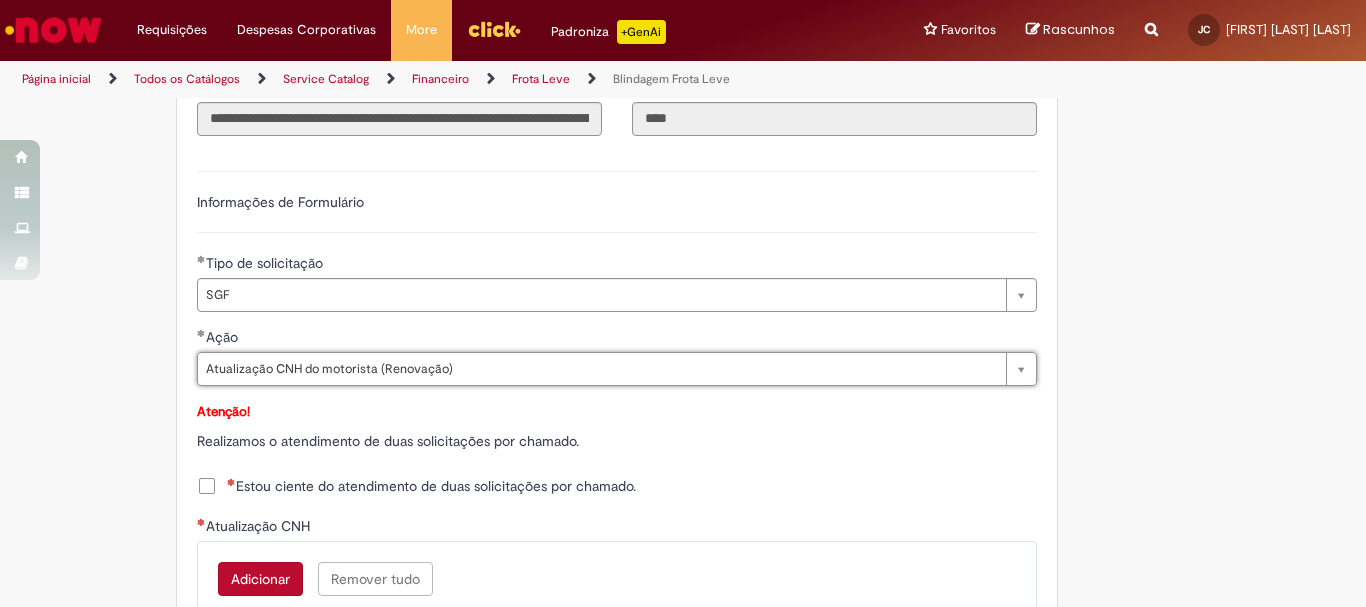 scroll, scrollTop: 1300, scrollLeft: 0, axis: vertical 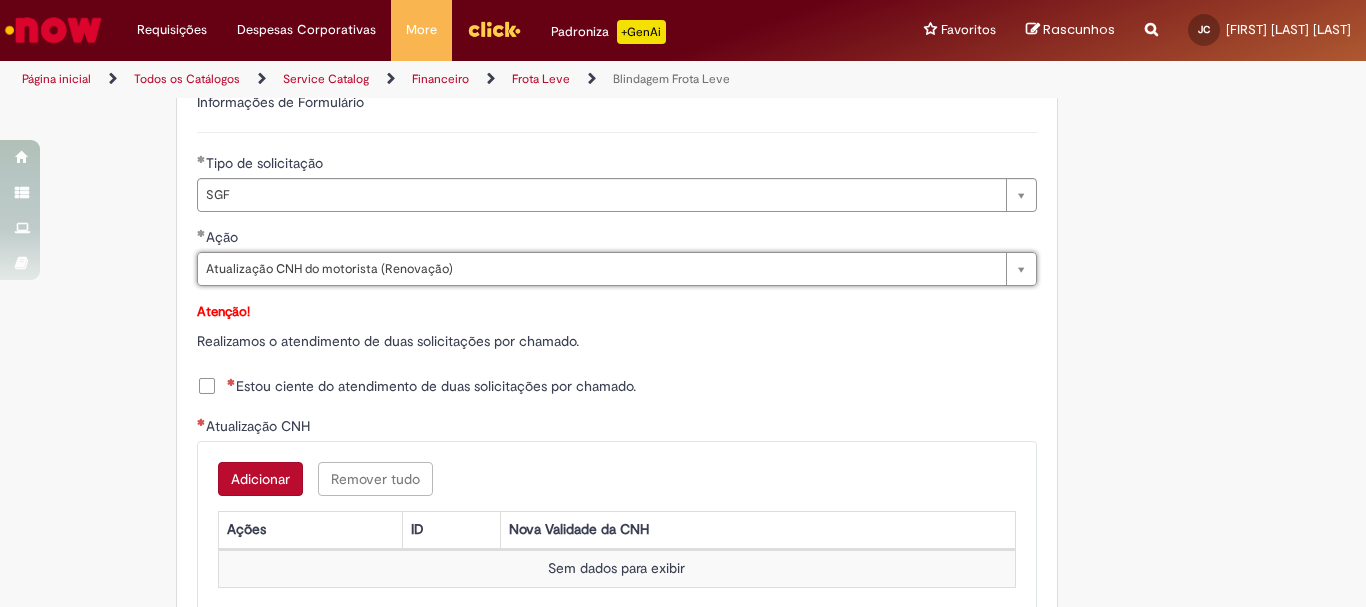 click on "Estou ciente do atendimento de duas solicitações por chamado." at bounding box center [416, 386] 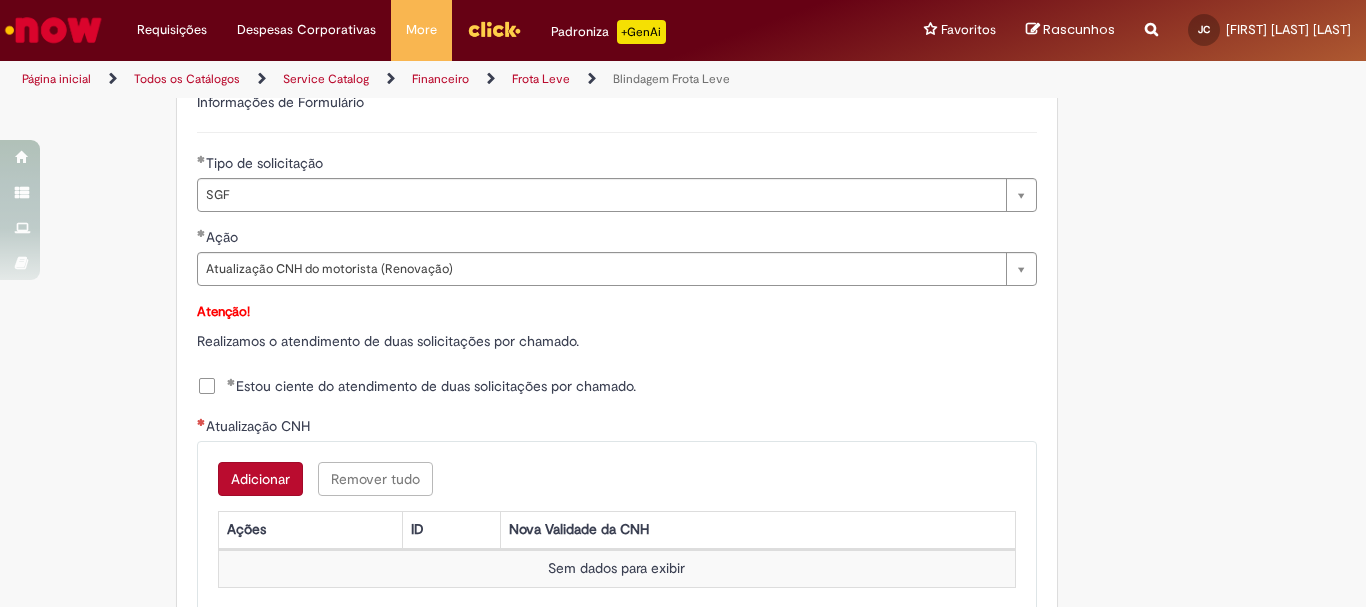 click on "Adicionar" at bounding box center (260, 479) 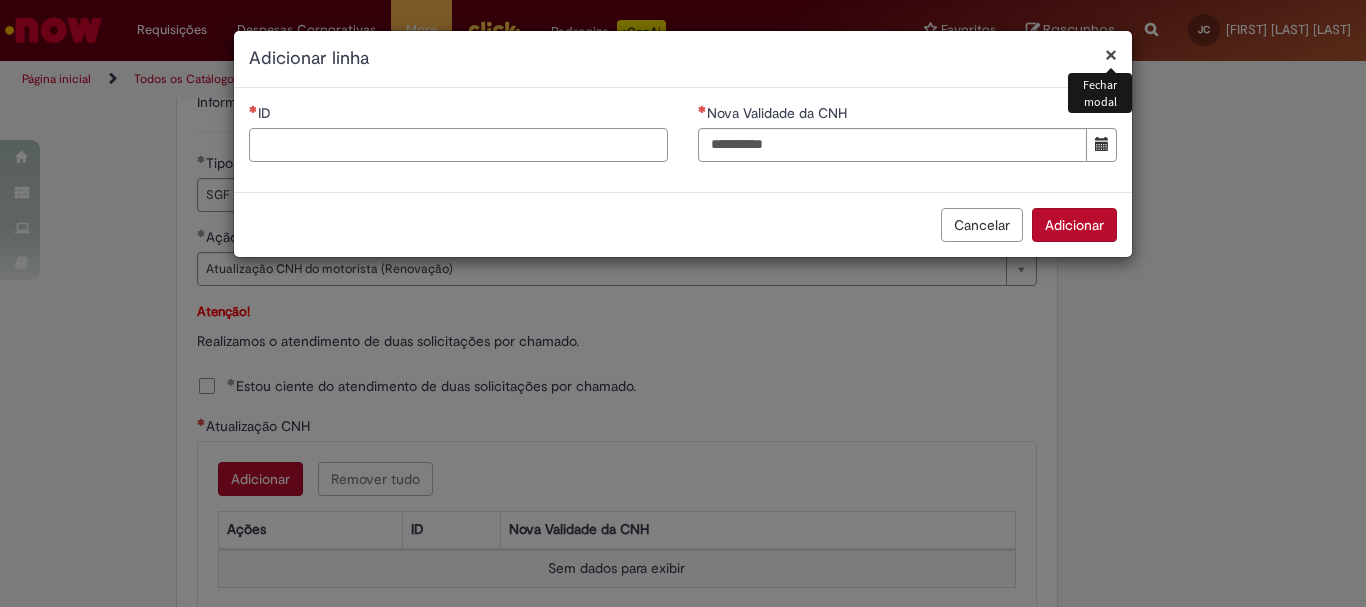 click on "ID" at bounding box center (458, 145) 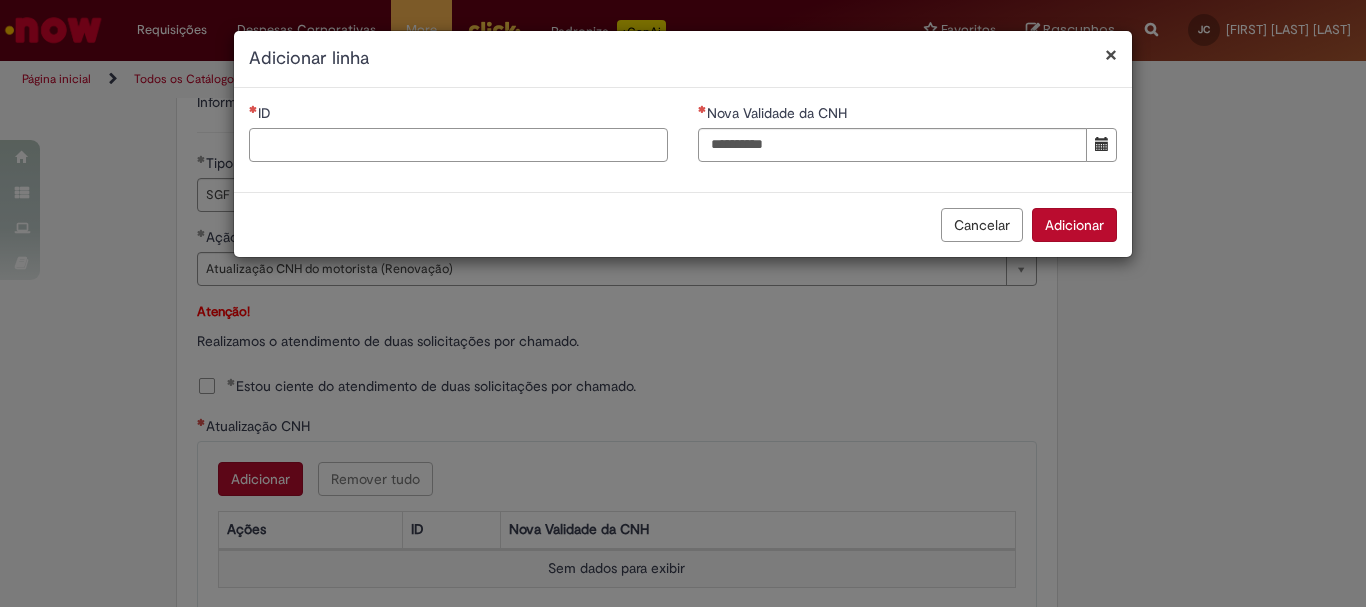paste on "*" 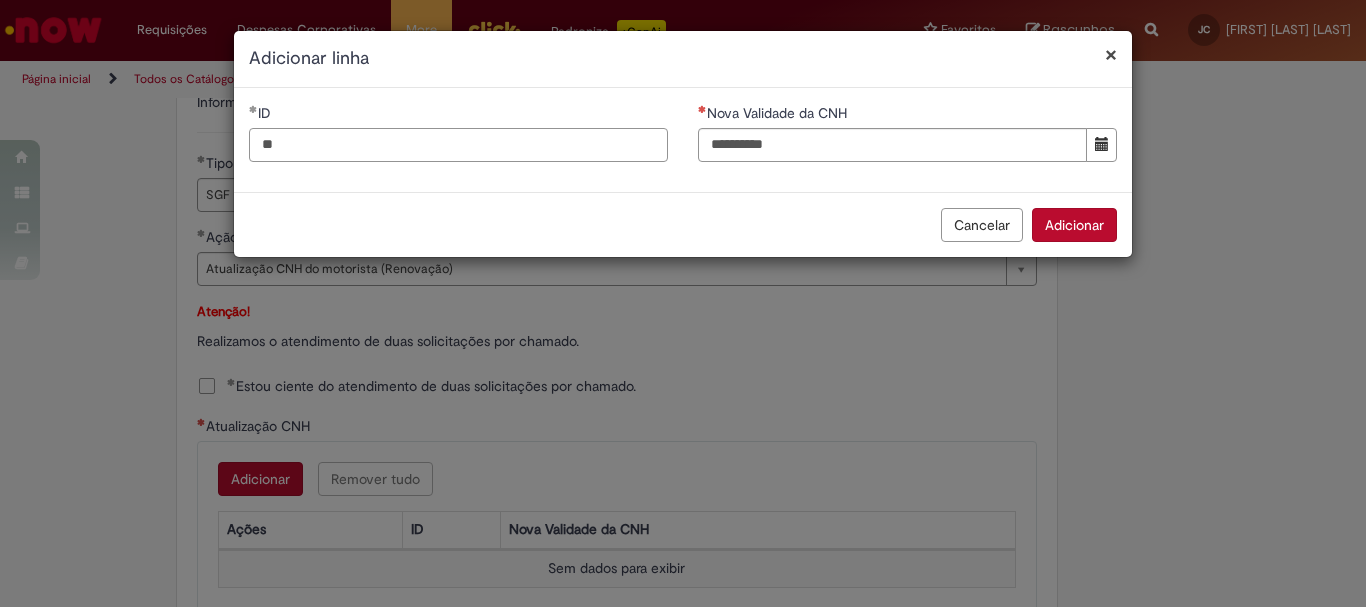 type on "**" 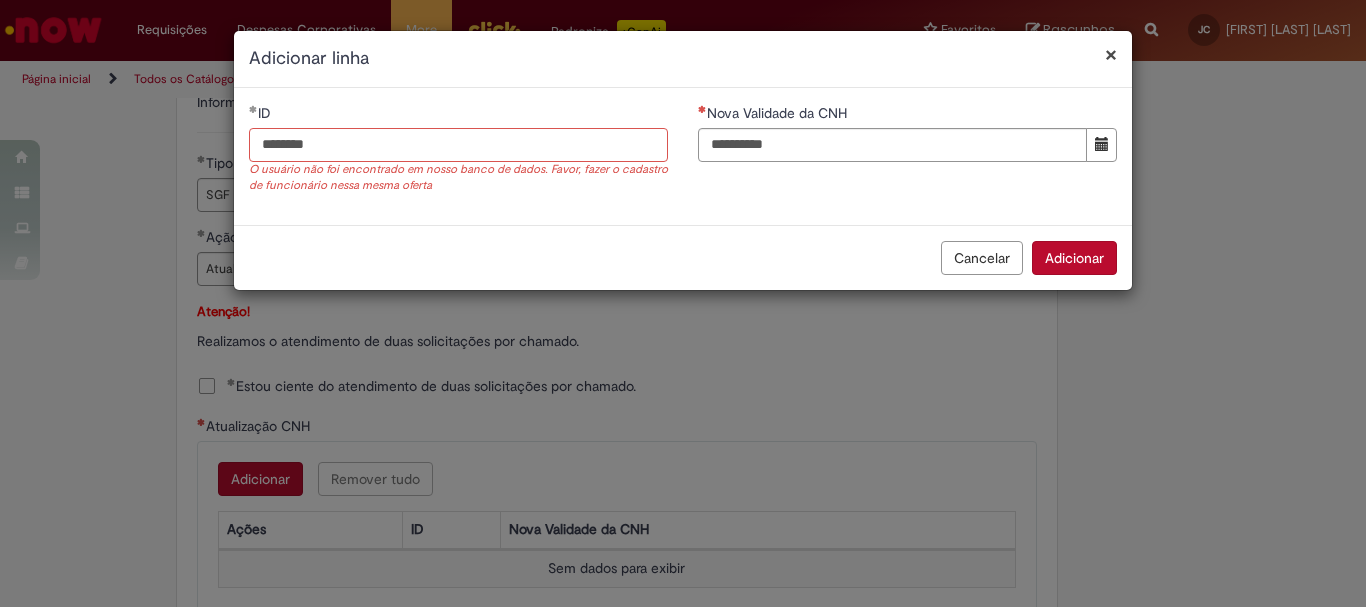 type on "********" 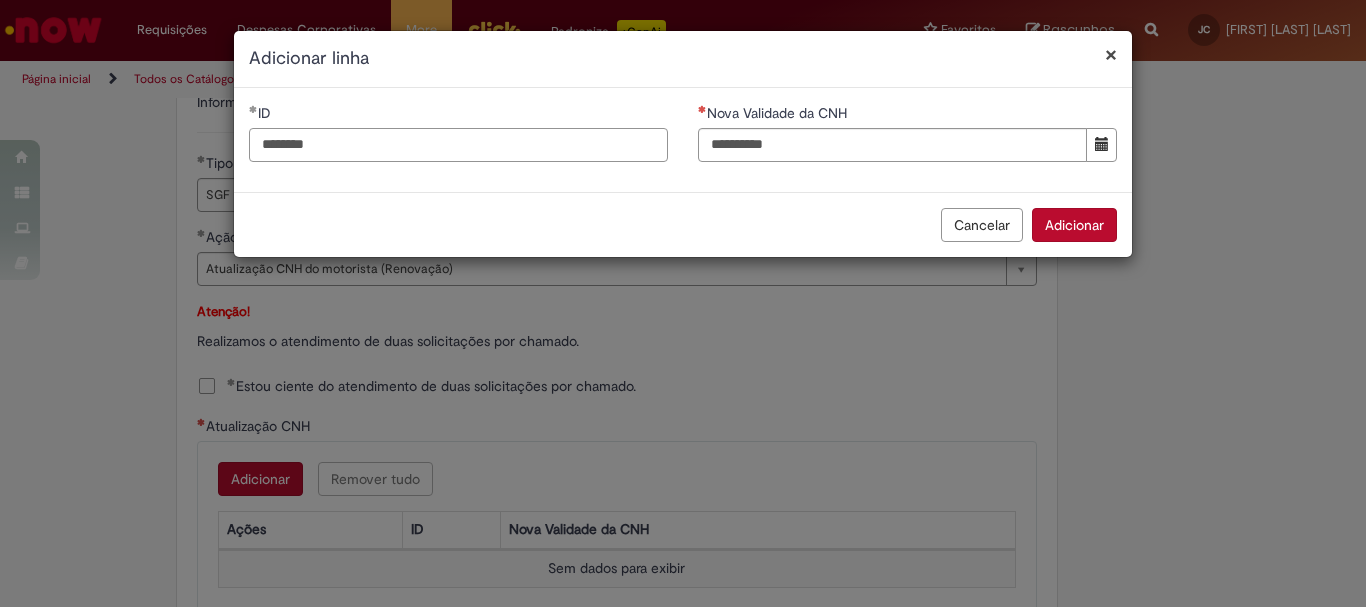 click on "********" at bounding box center (458, 145) 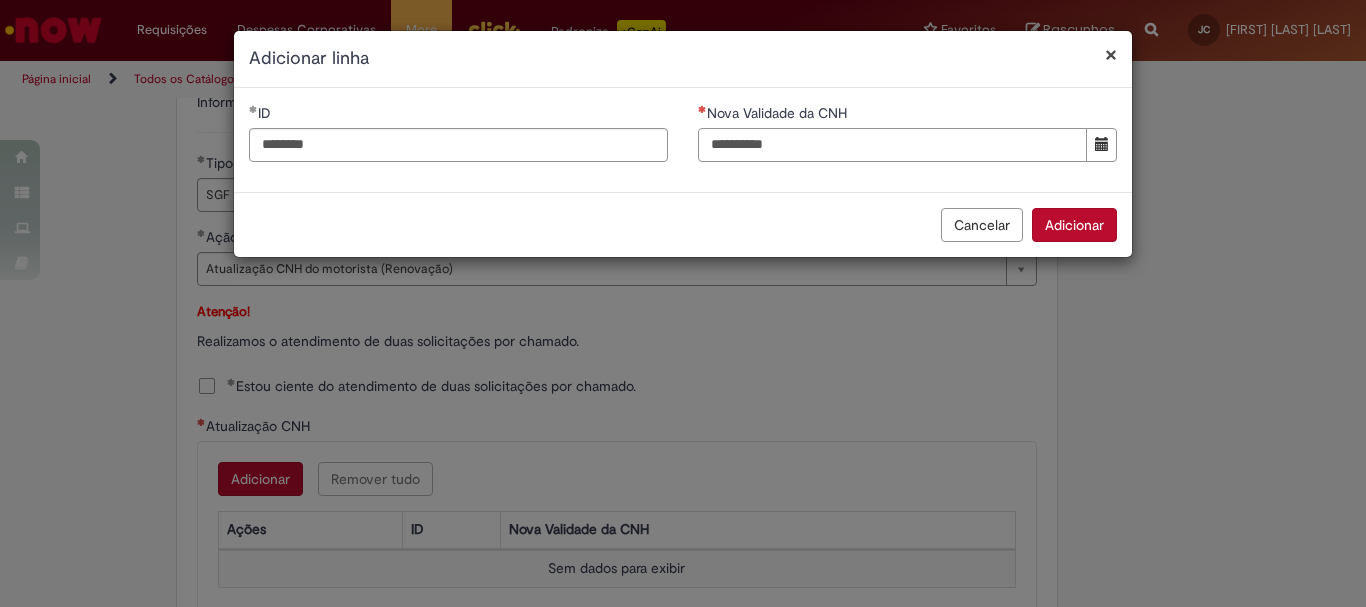 click on "Nova Validade da CNH" at bounding box center (892, 145) 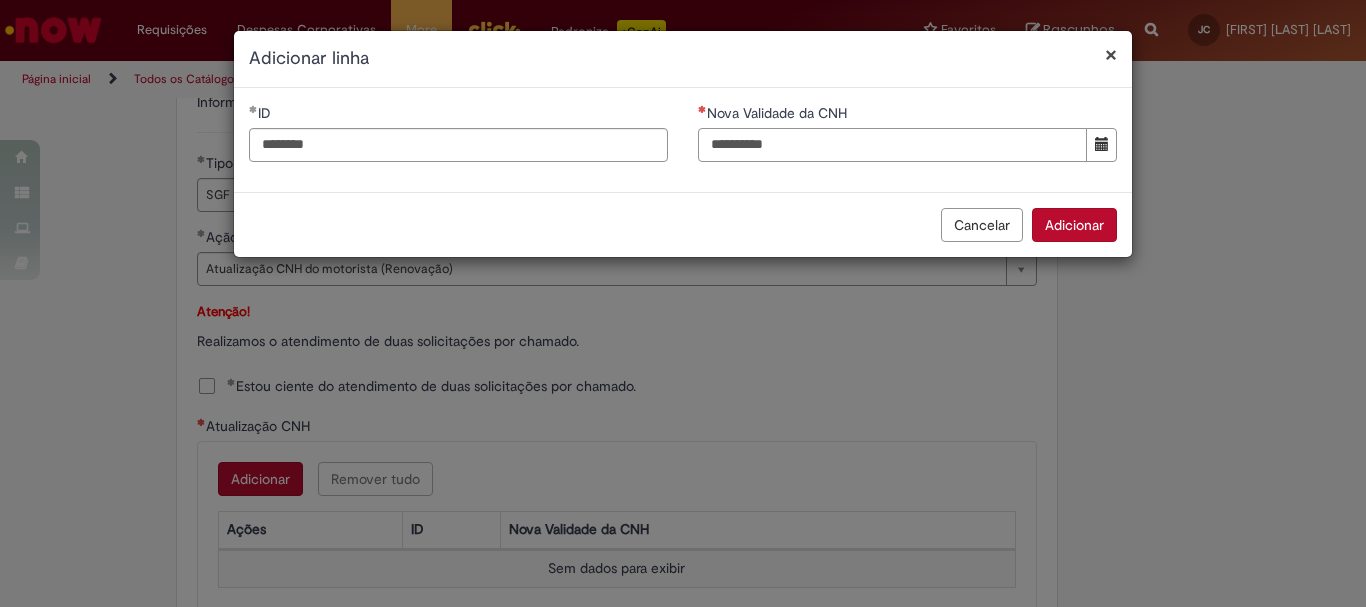 click on "Nova Validade da CNH" at bounding box center [892, 145] 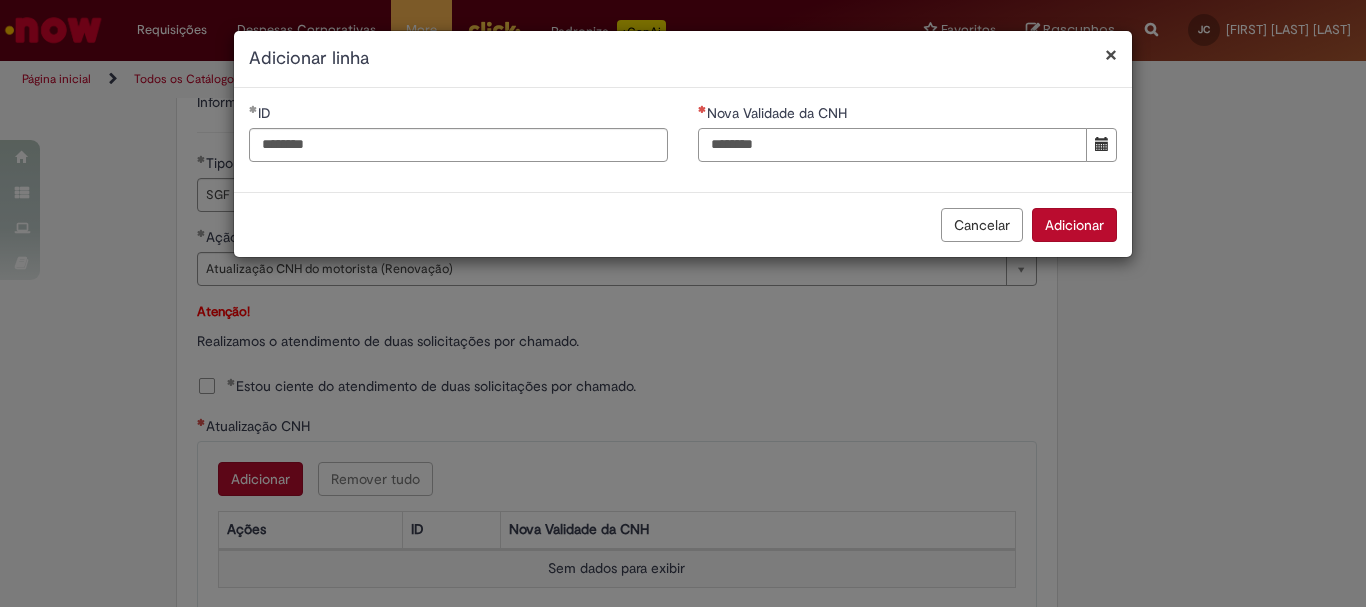 click on "********" at bounding box center [892, 145] 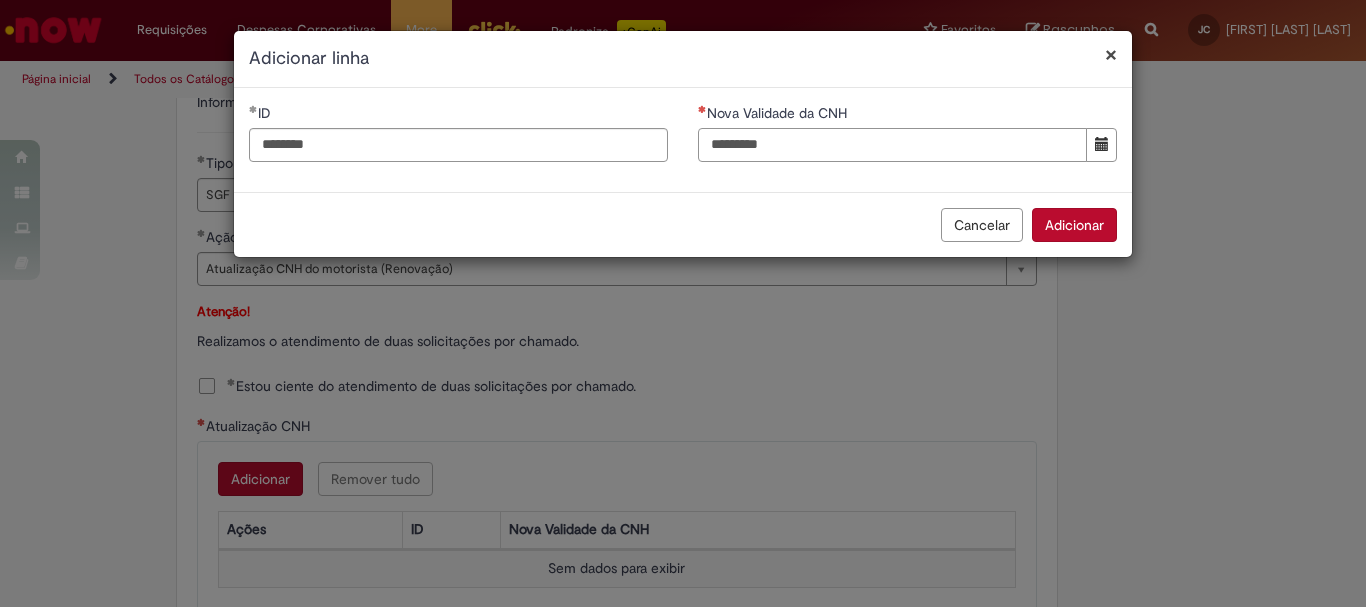 click on "*********" at bounding box center (892, 145) 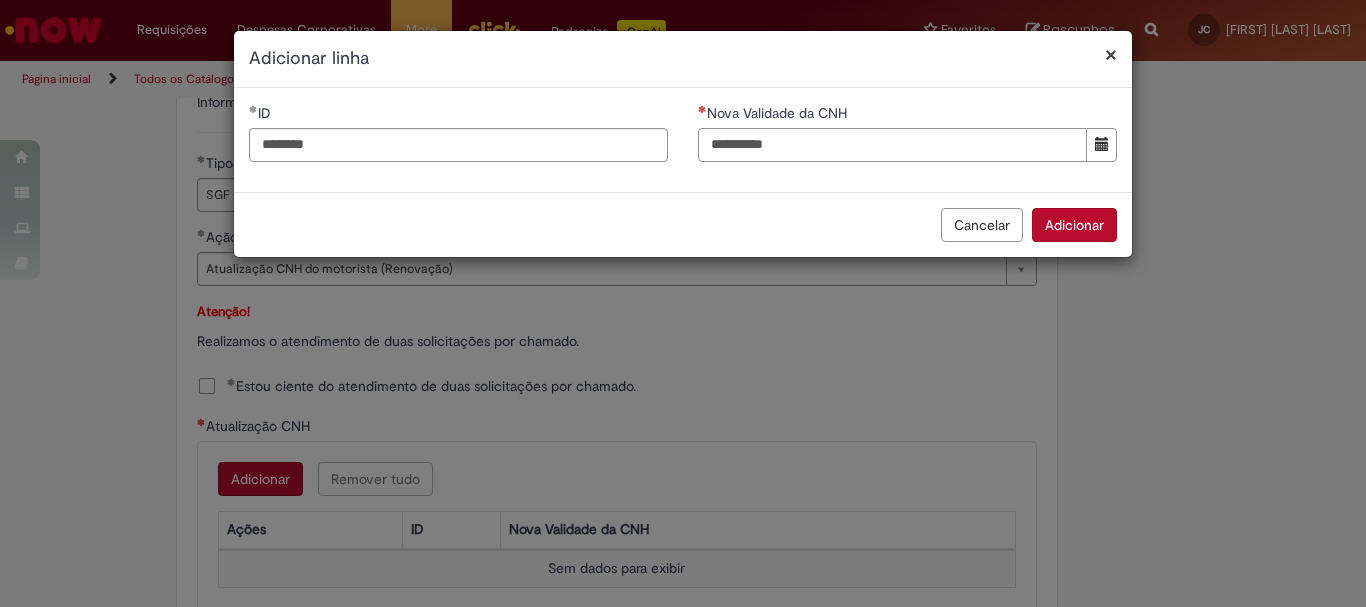 type on "**********" 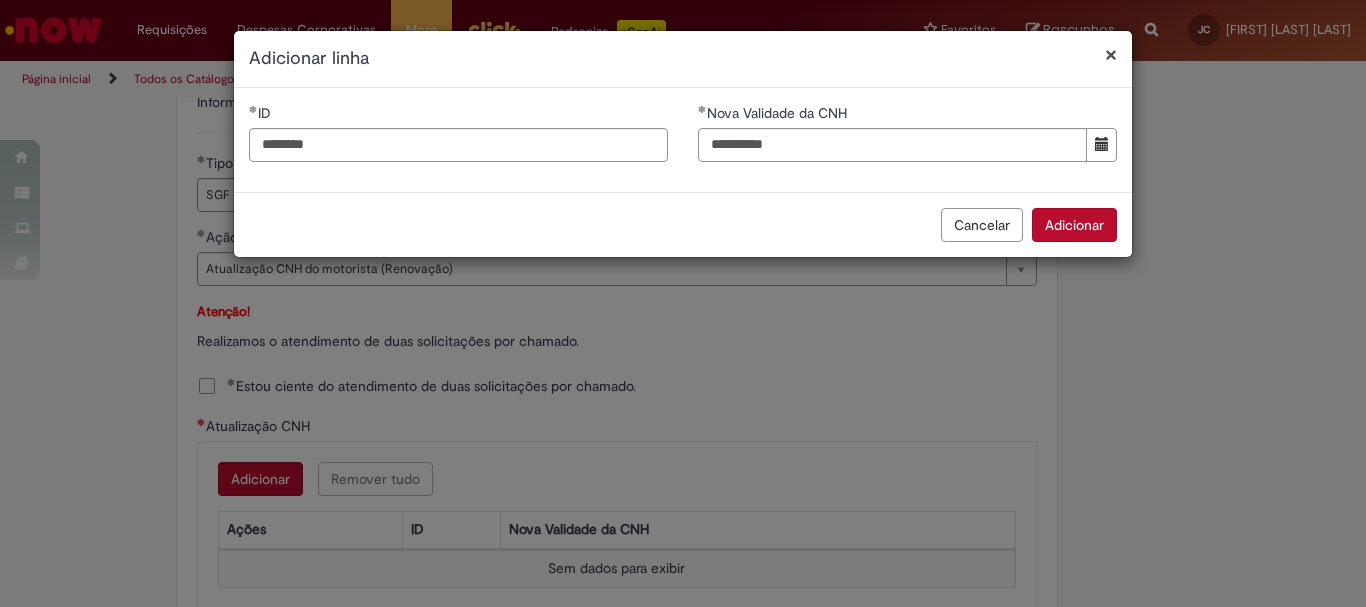 click on "Adicionar" at bounding box center [1074, 225] 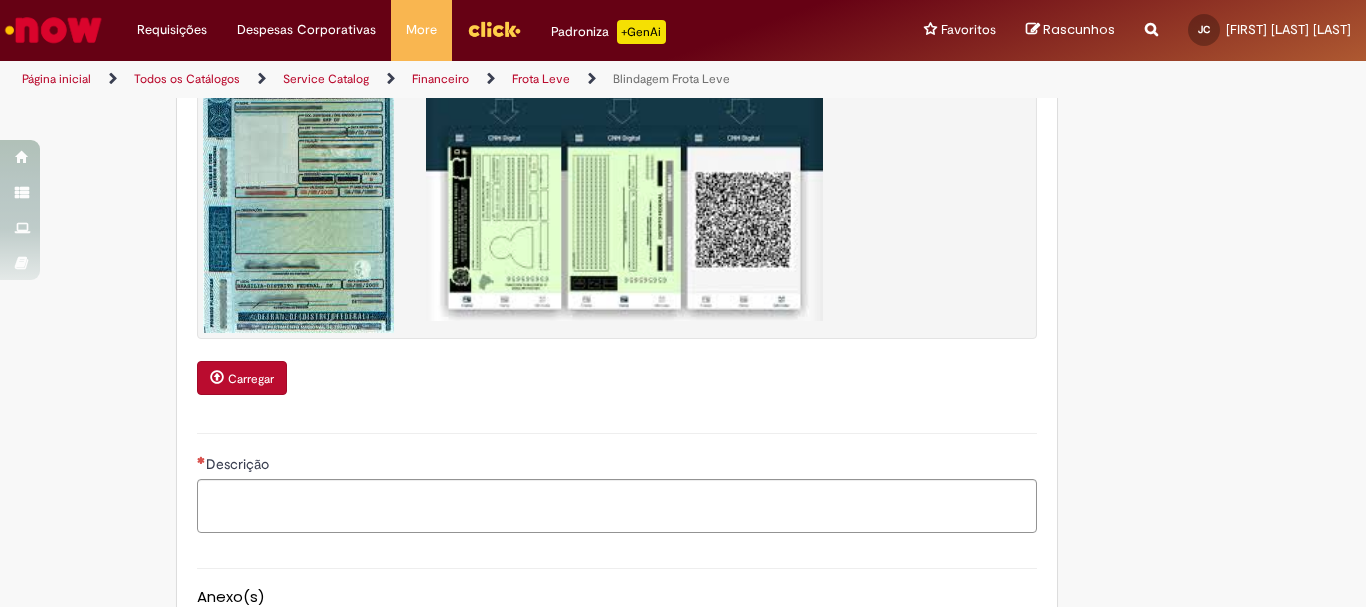 scroll, scrollTop: 2100, scrollLeft: 0, axis: vertical 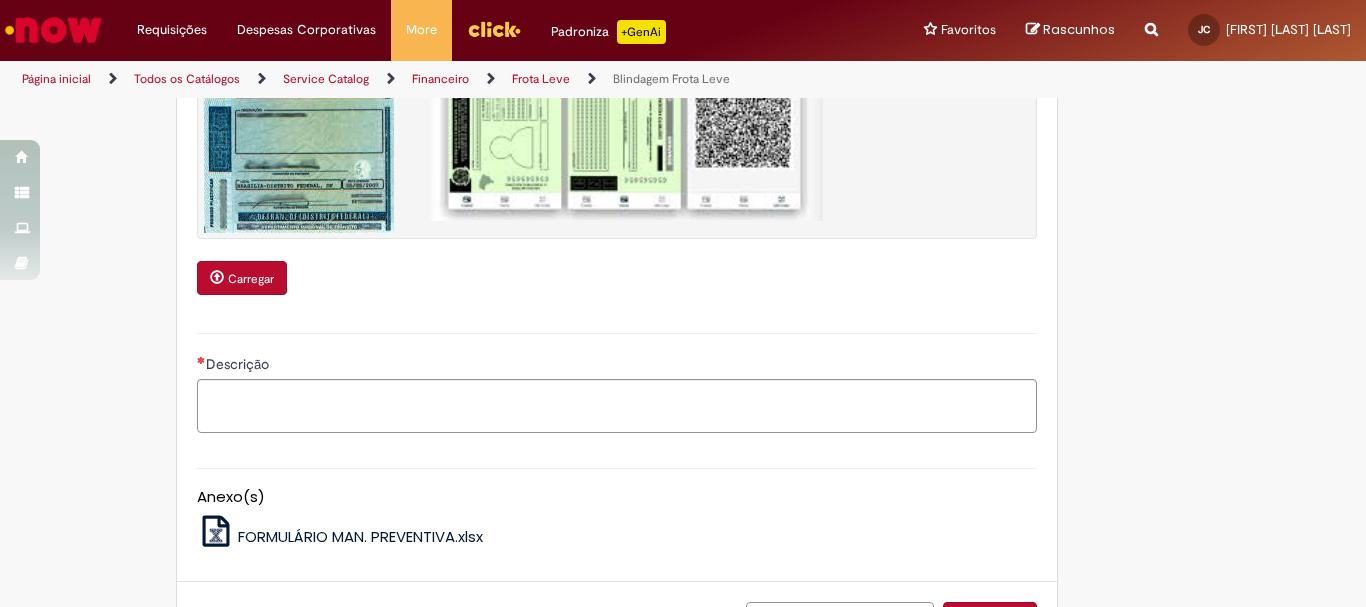 click on "Carregar" at bounding box center [242, 278] 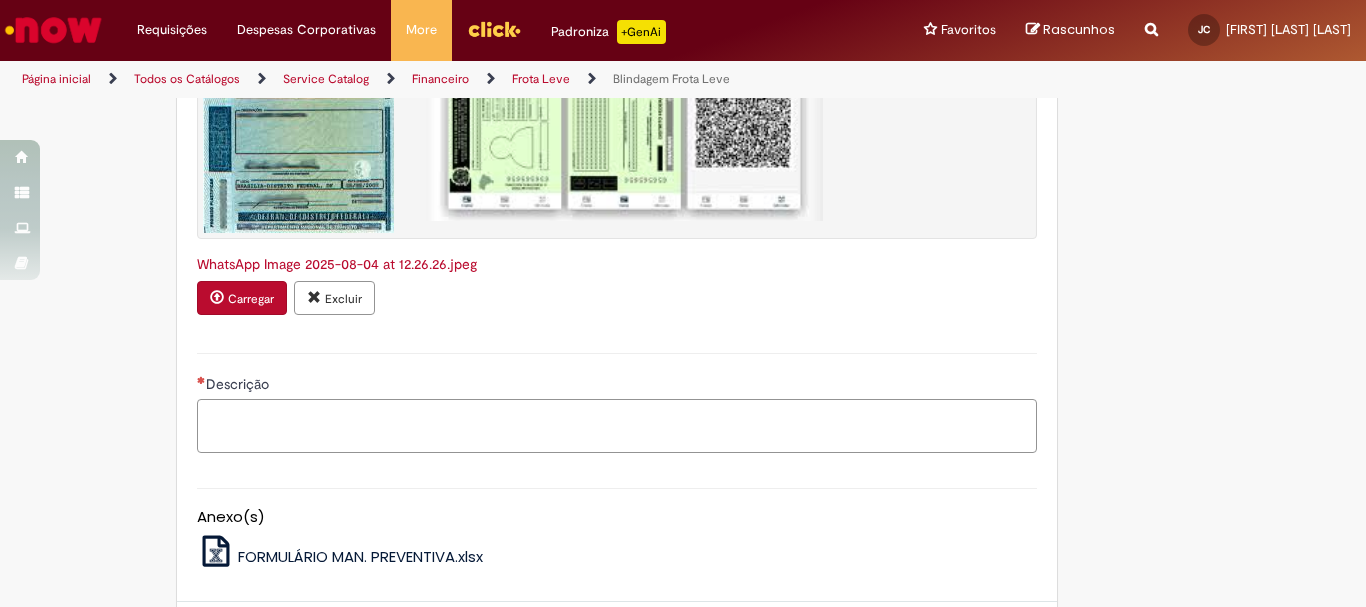 click on "Descrição" at bounding box center (617, 426) 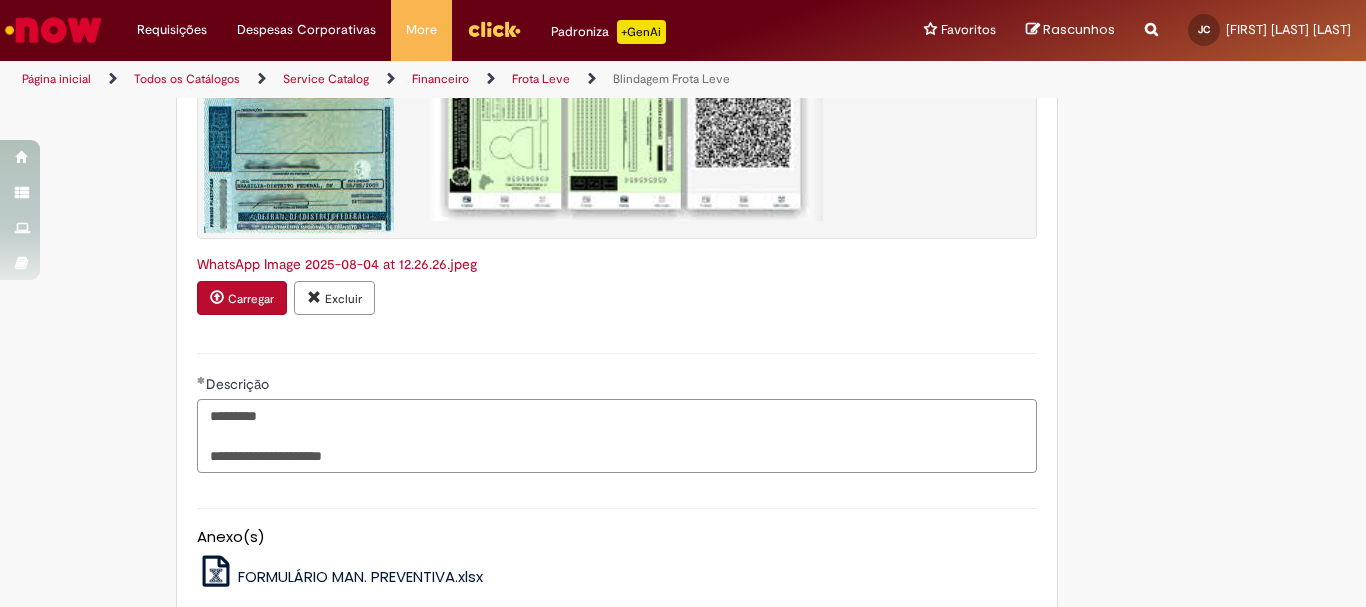 scroll, scrollTop: 2300, scrollLeft: 0, axis: vertical 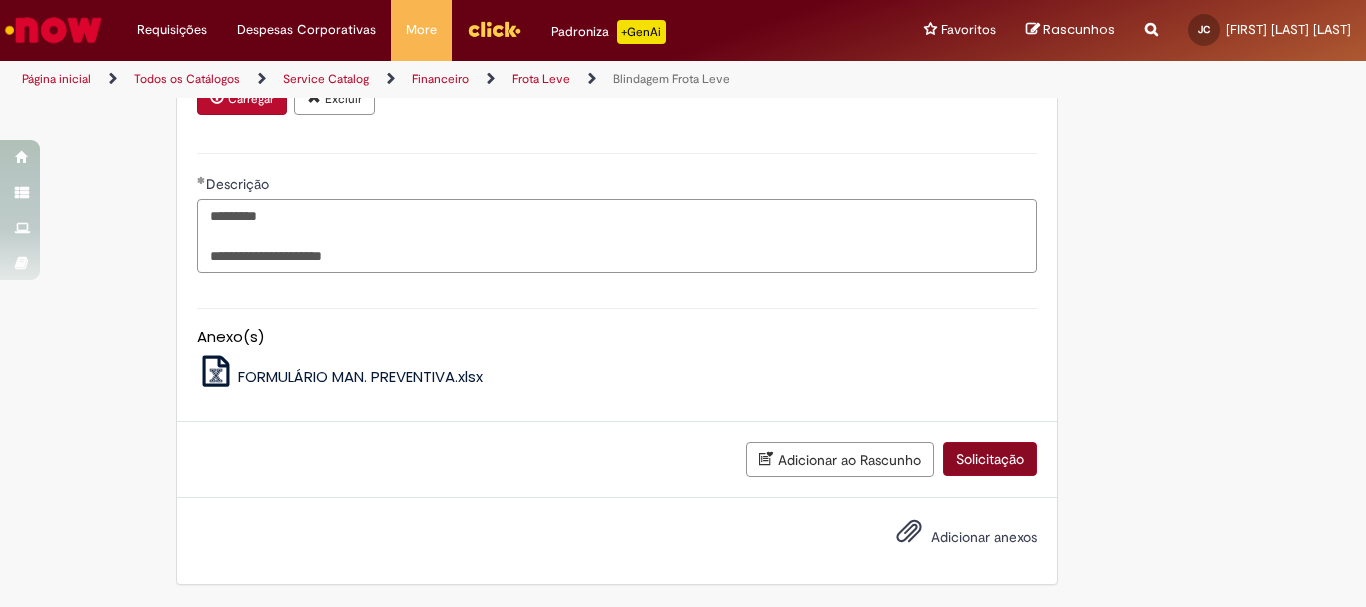 type on "**********" 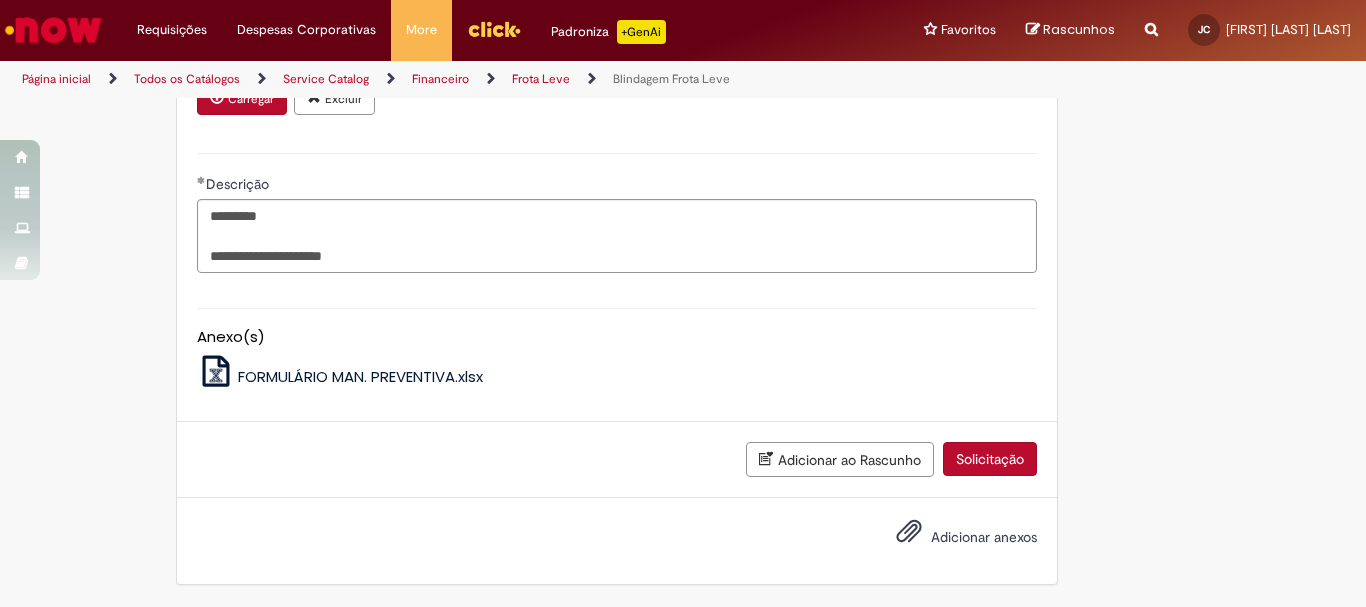 click on "Solicitação" at bounding box center [990, 459] 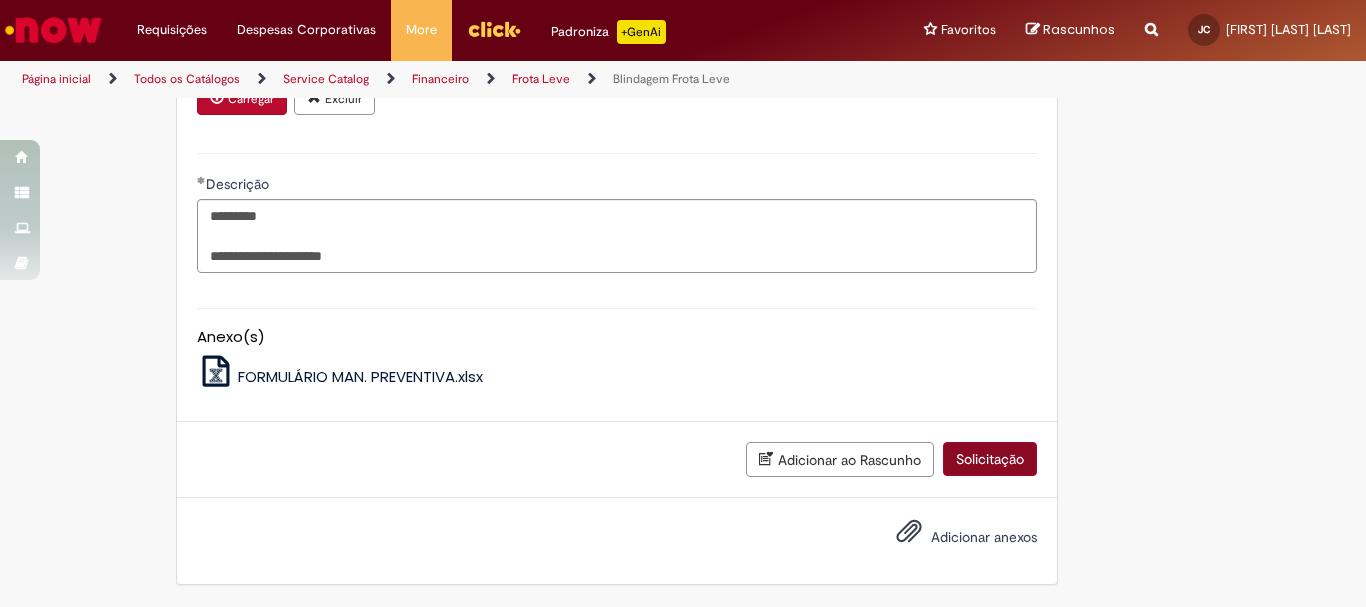 scroll, scrollTop: 2254, scrollLeft: 0, axis: vertical 